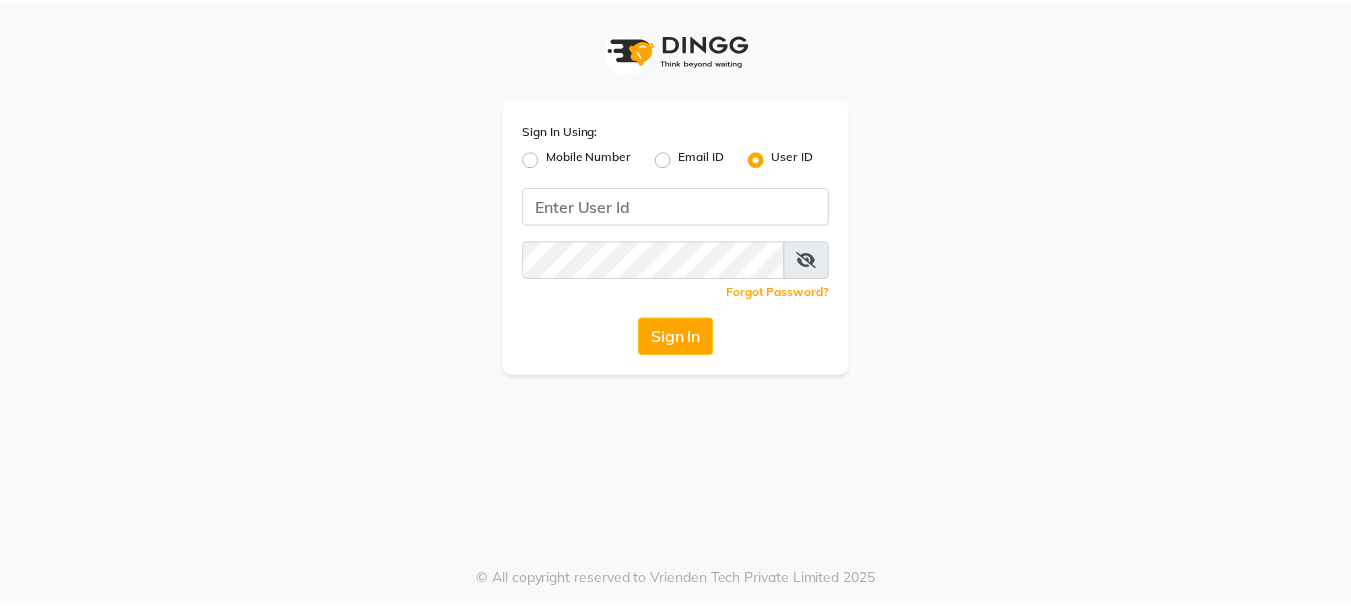 scroll, scrollTop: 0, scrollLeft: 0, axis: both 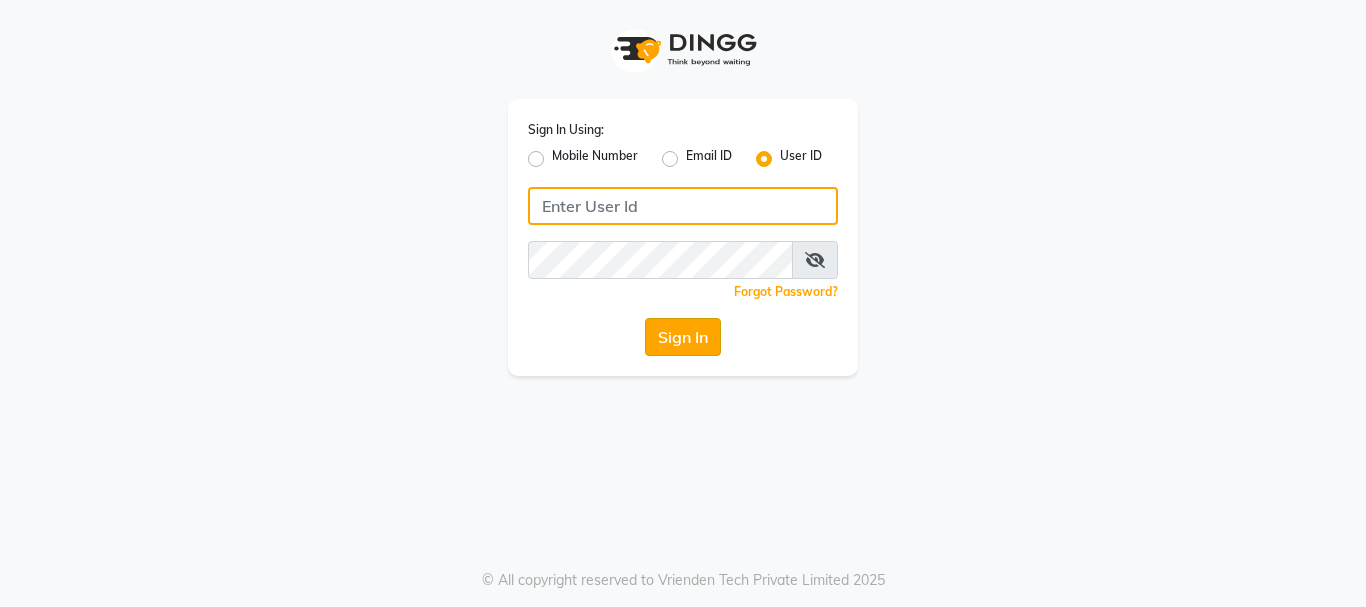 type on "alpanache" 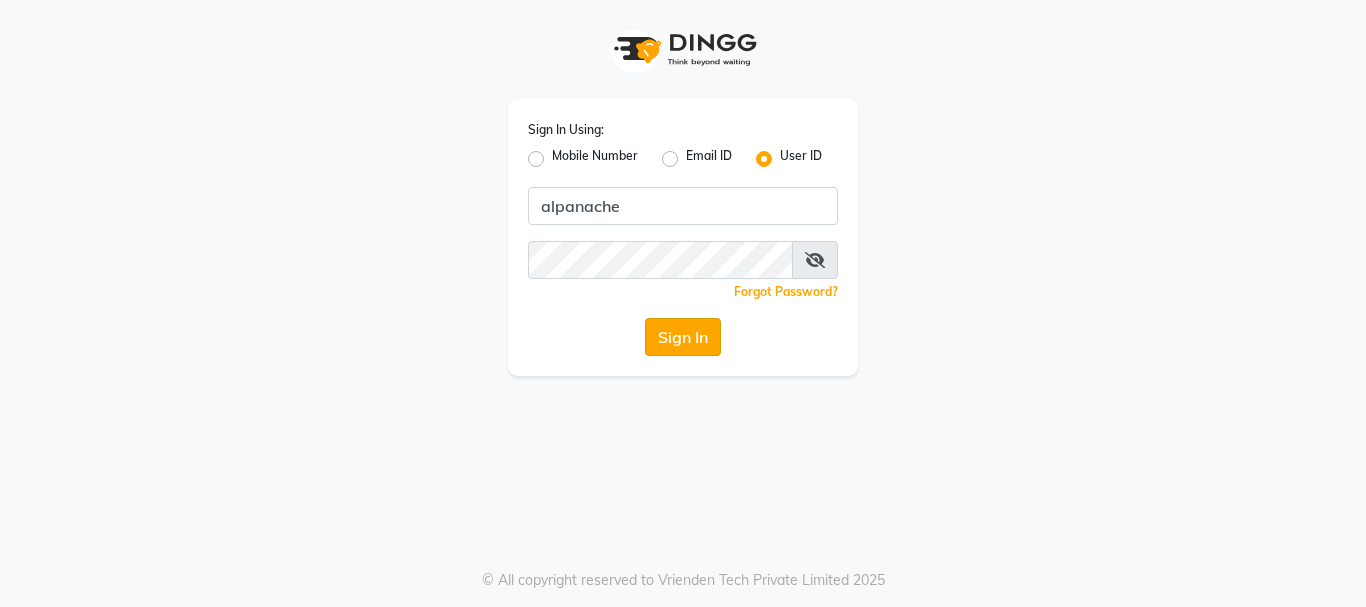 click on "Sign In" 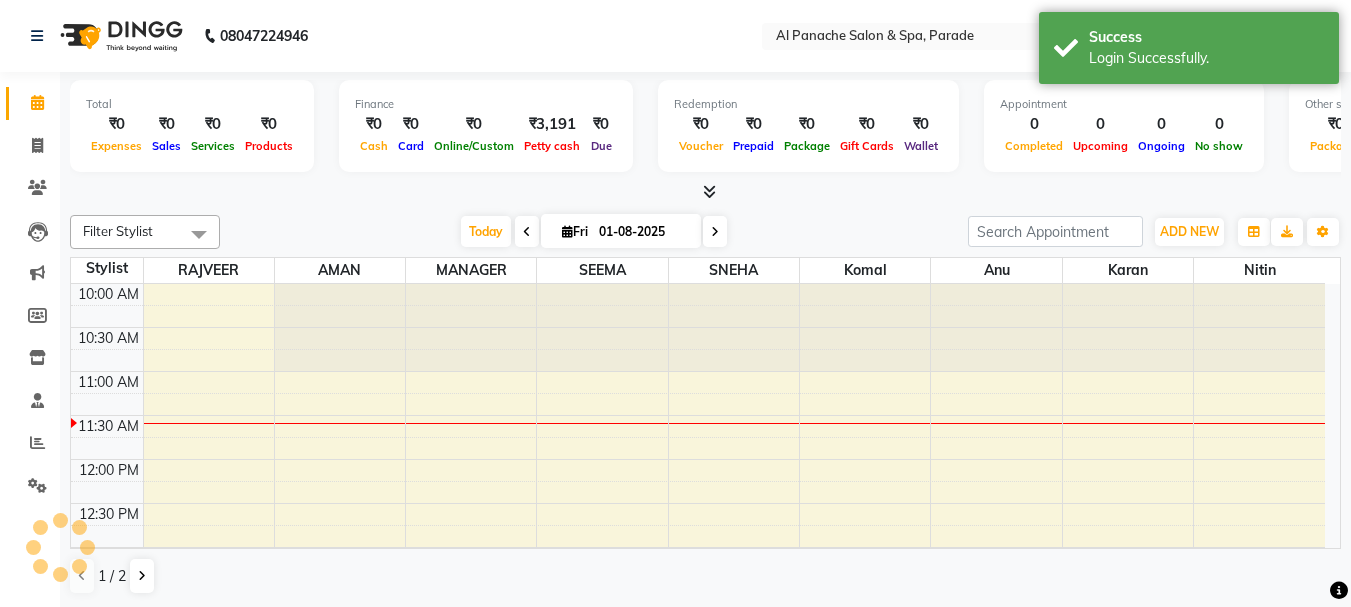 scroll, scrollTop: 0, scrollLeft: 0, axis: both 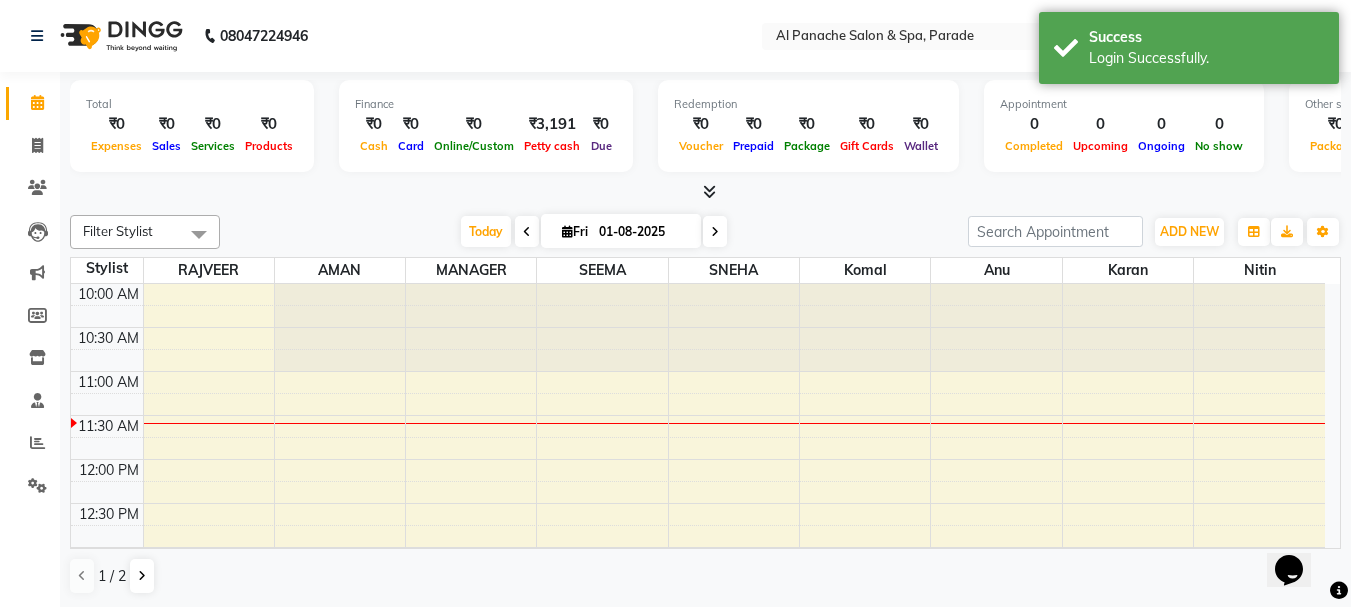 click at bounding box center [709, 191] 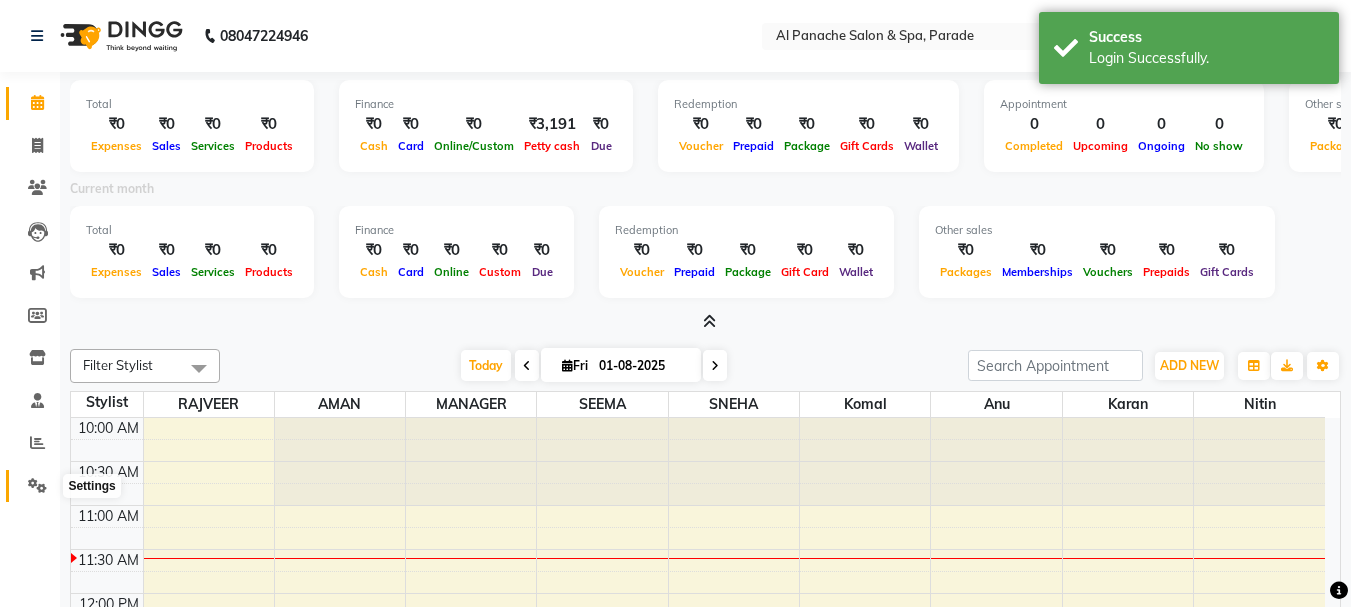 click 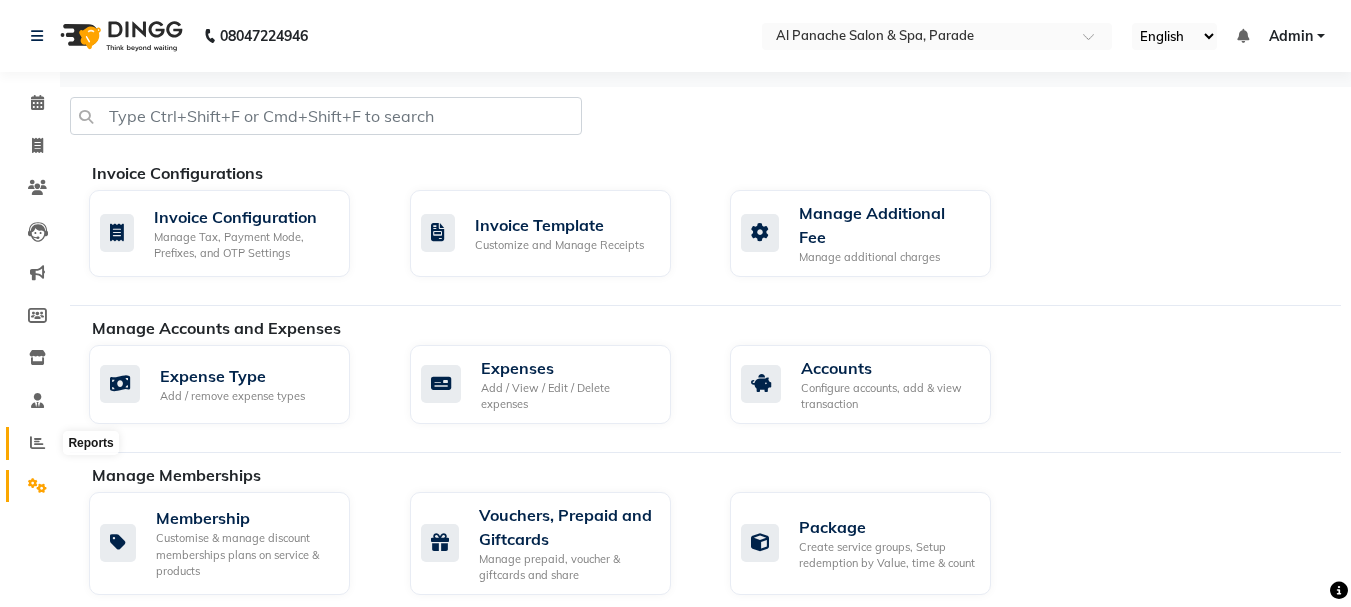 click 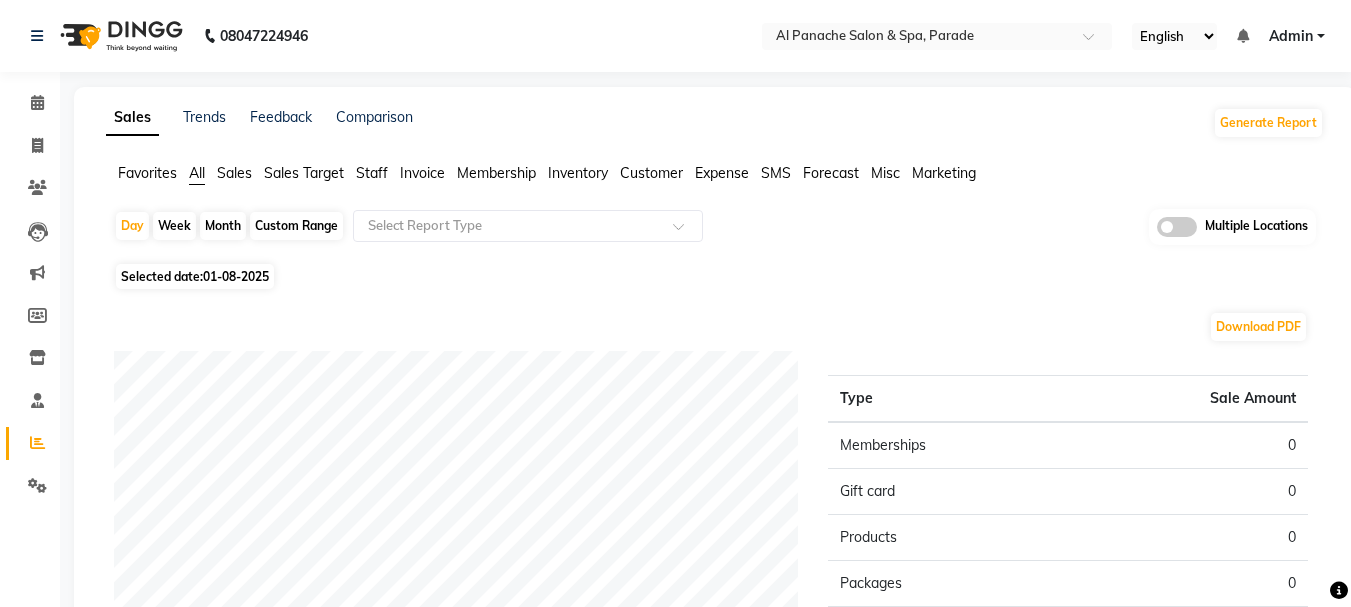 click on "Month" 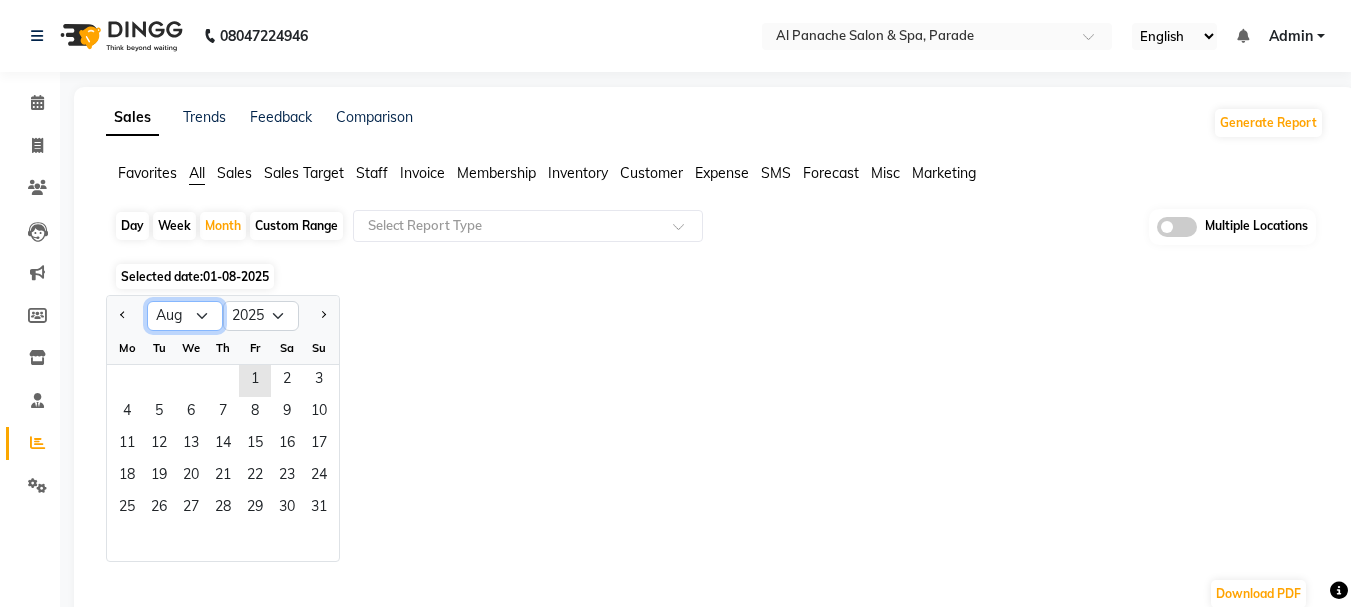 click on "Jan Feb Mar Apr May Jun Jul Aug Sep Oct Nov Dec" 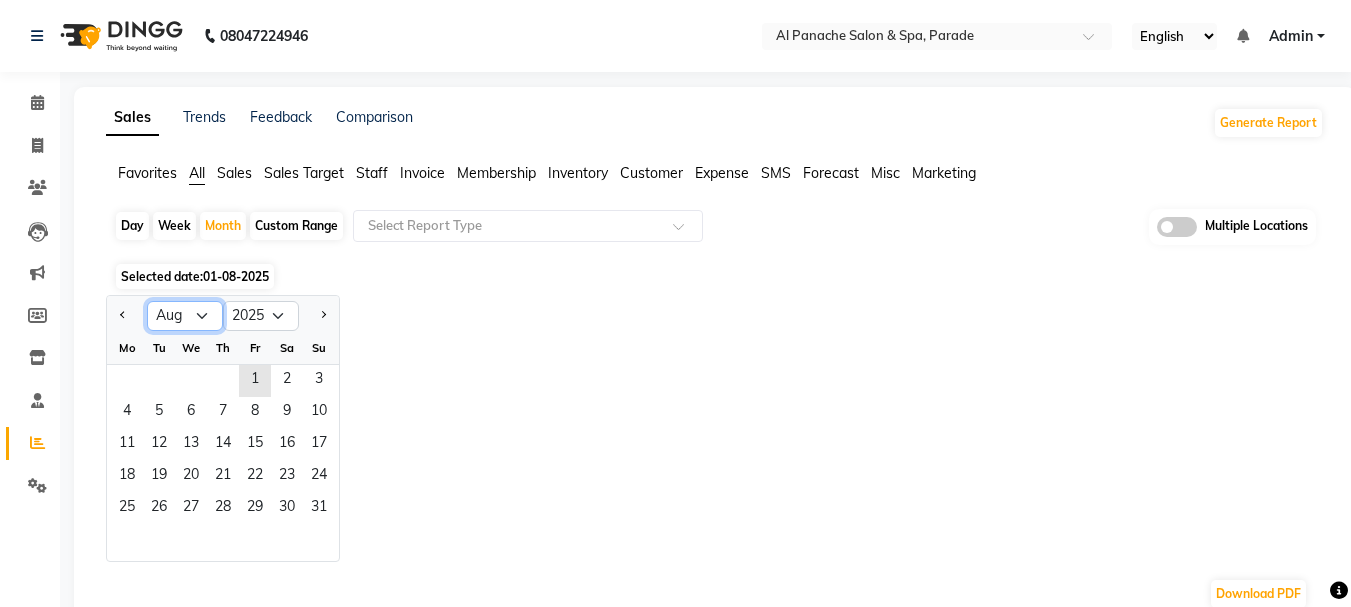 select on "7" 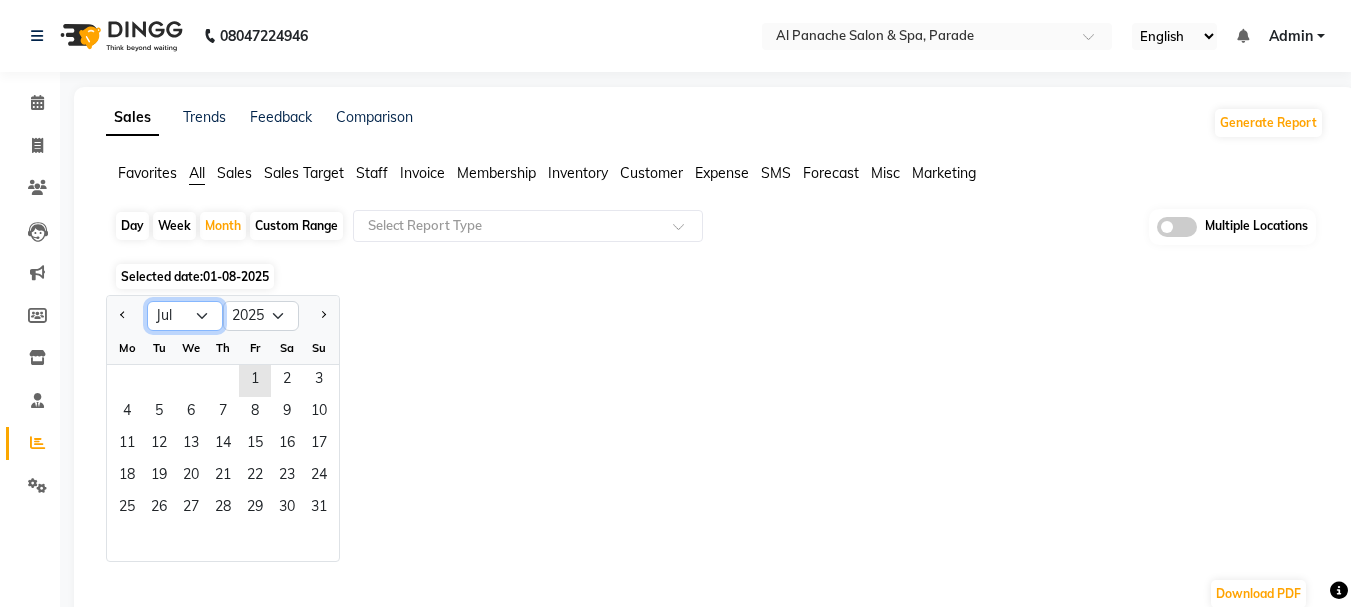 click on "Jan Feb Mar Apr May Jun Jul Aug Sep Oct Nov Dec" 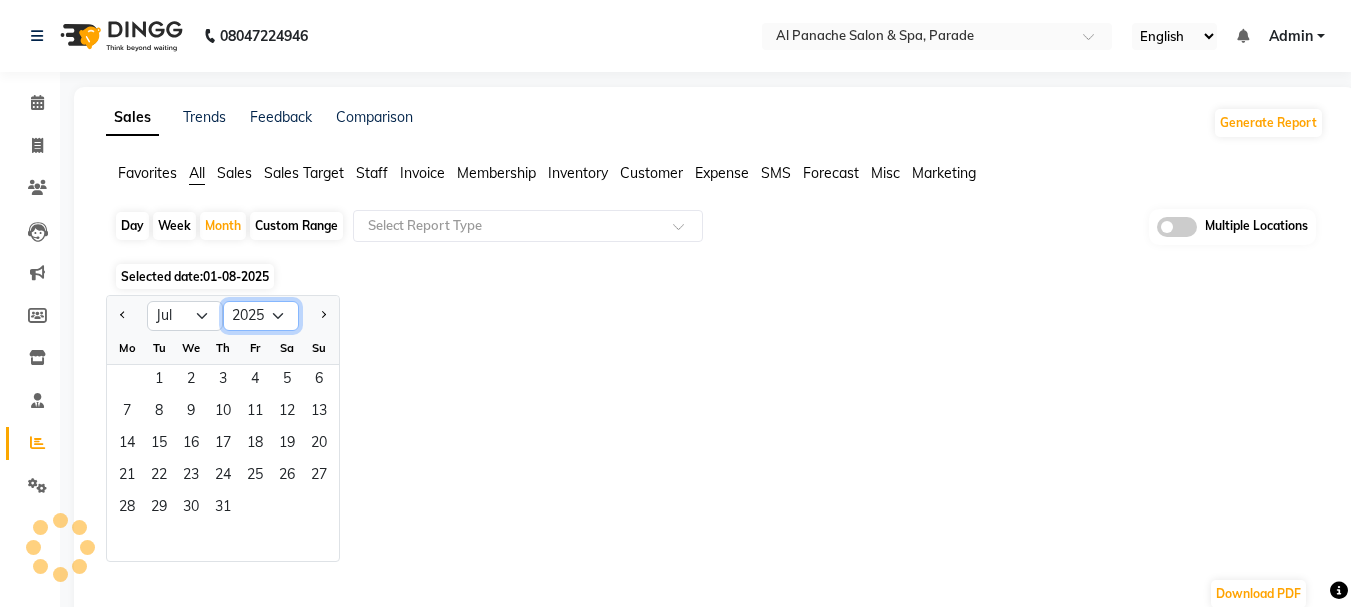 click on "2015 2016 2017 2018 2019 2020 2021 2022 2023 2024 2025 2026 2027 2028 2029 2030 2031 2032 2033 2034 2035" 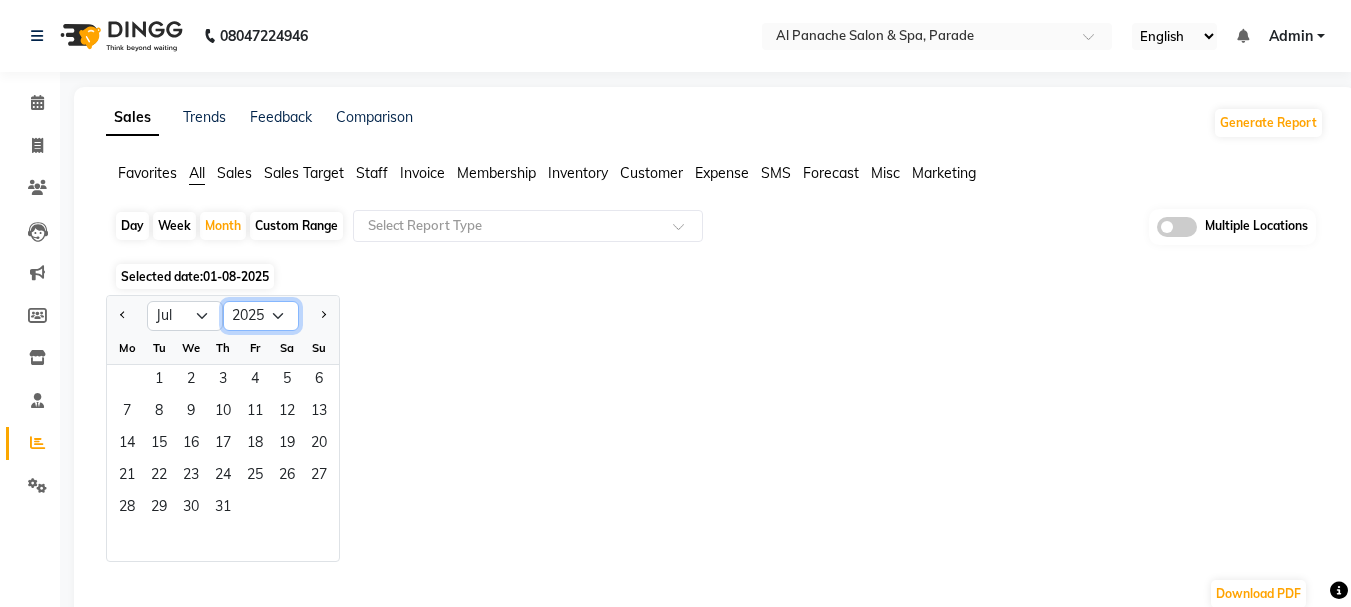 click on "2015 2016 2017 2018 2019 2020 2021 2022 2023 2024 2025 2026 2027 2028 2029 2030 2031 2032 2033 2034 2035" 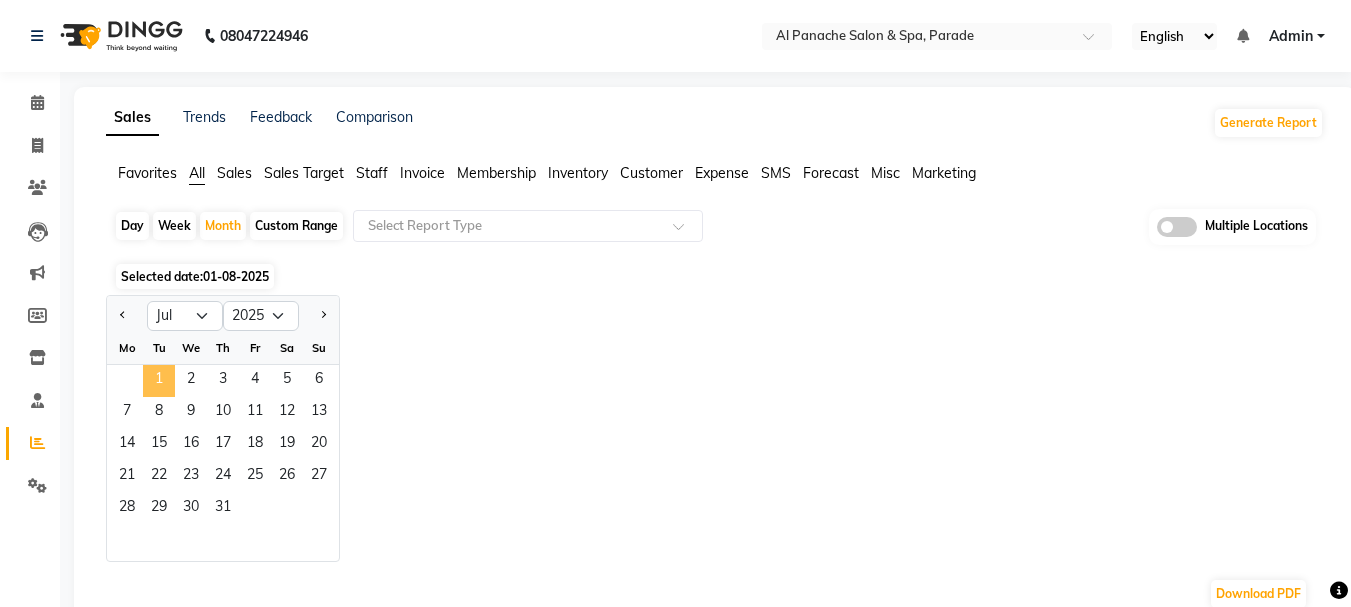 click on "1" 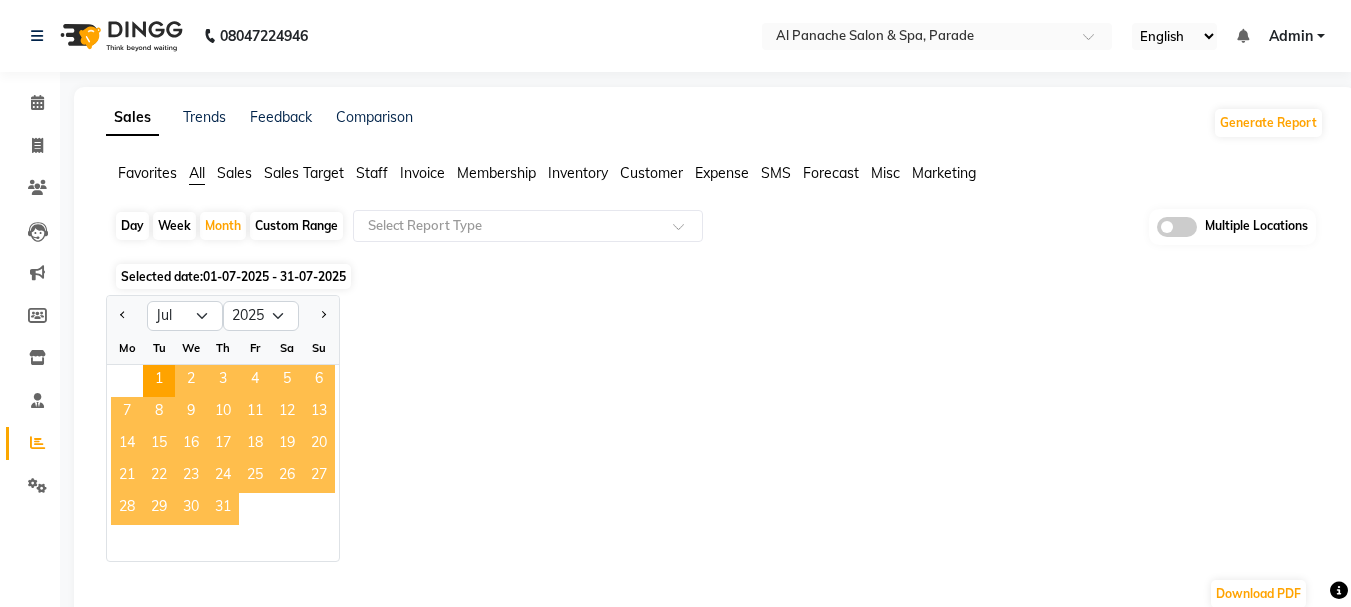 click on "31" 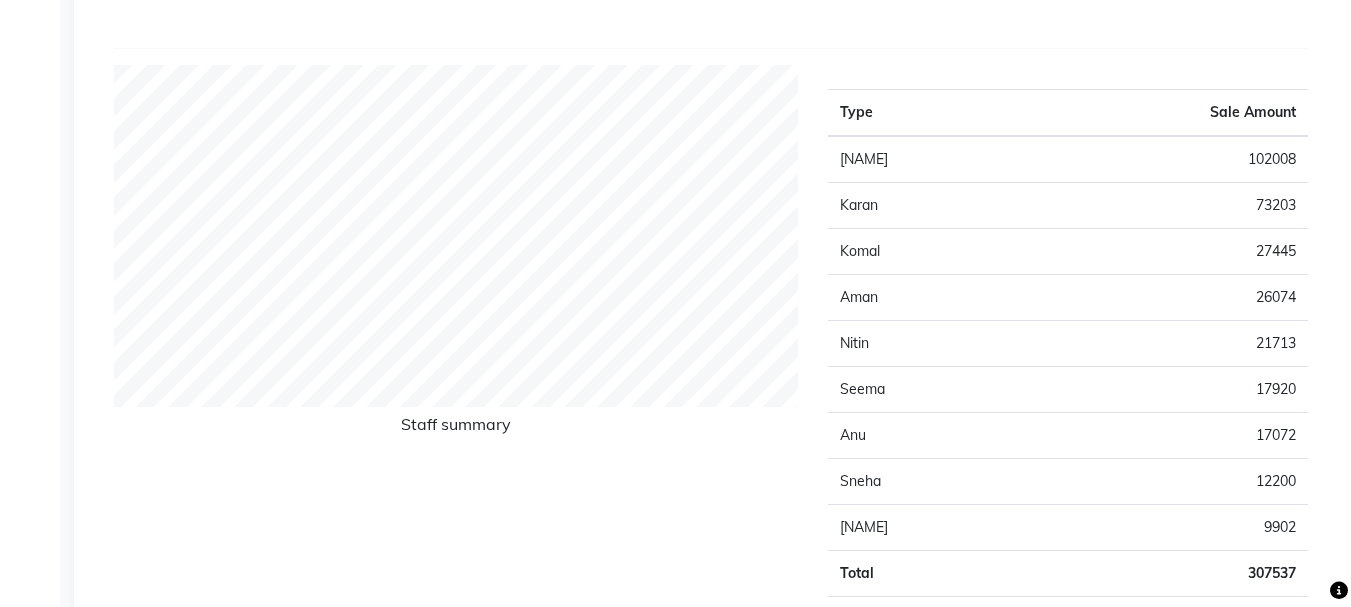 scroll, scrollTop: 0, scrollLeft: 0, axis: both 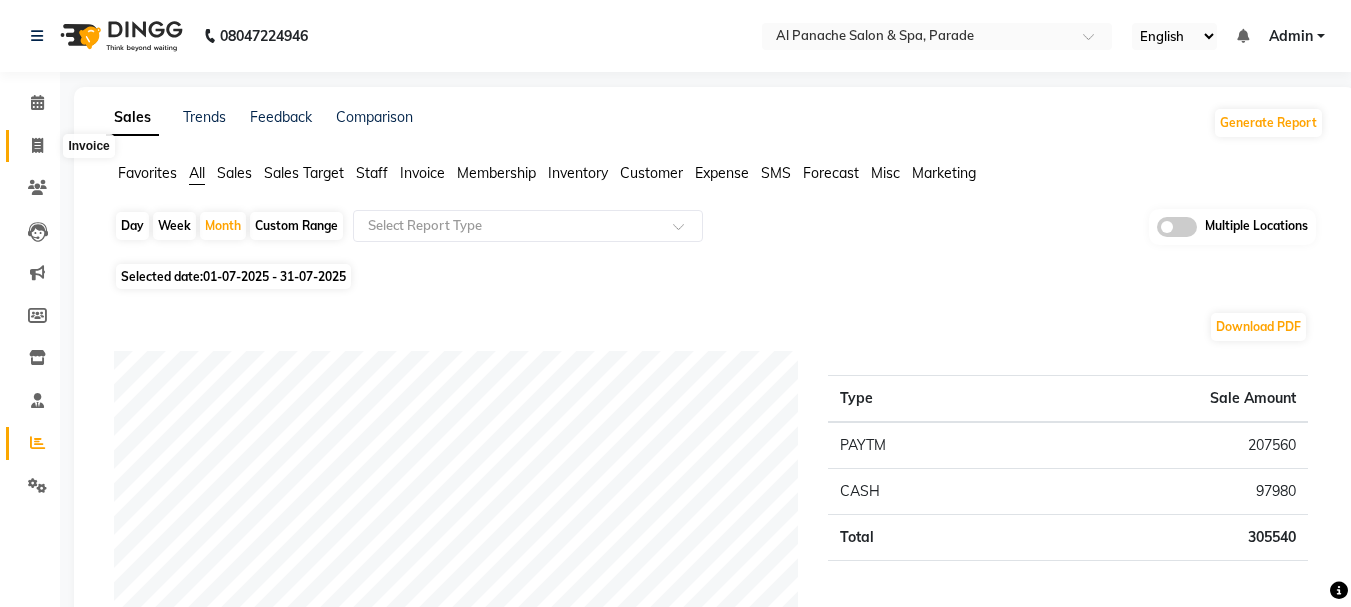 click 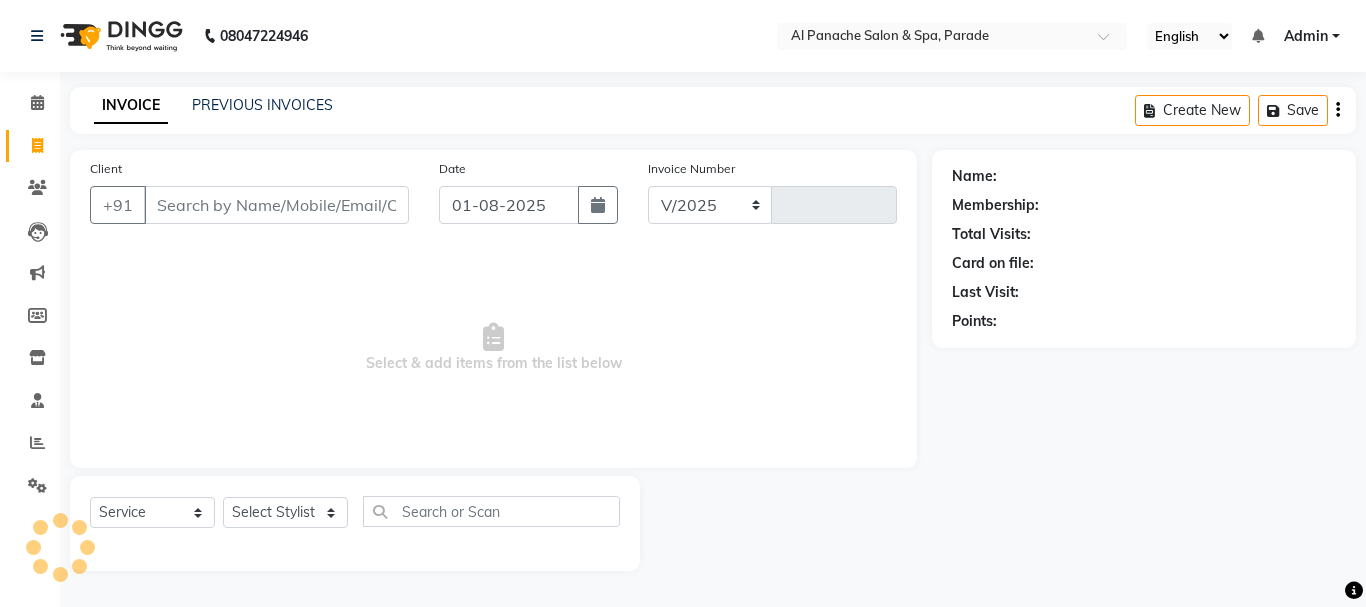 select on "463" 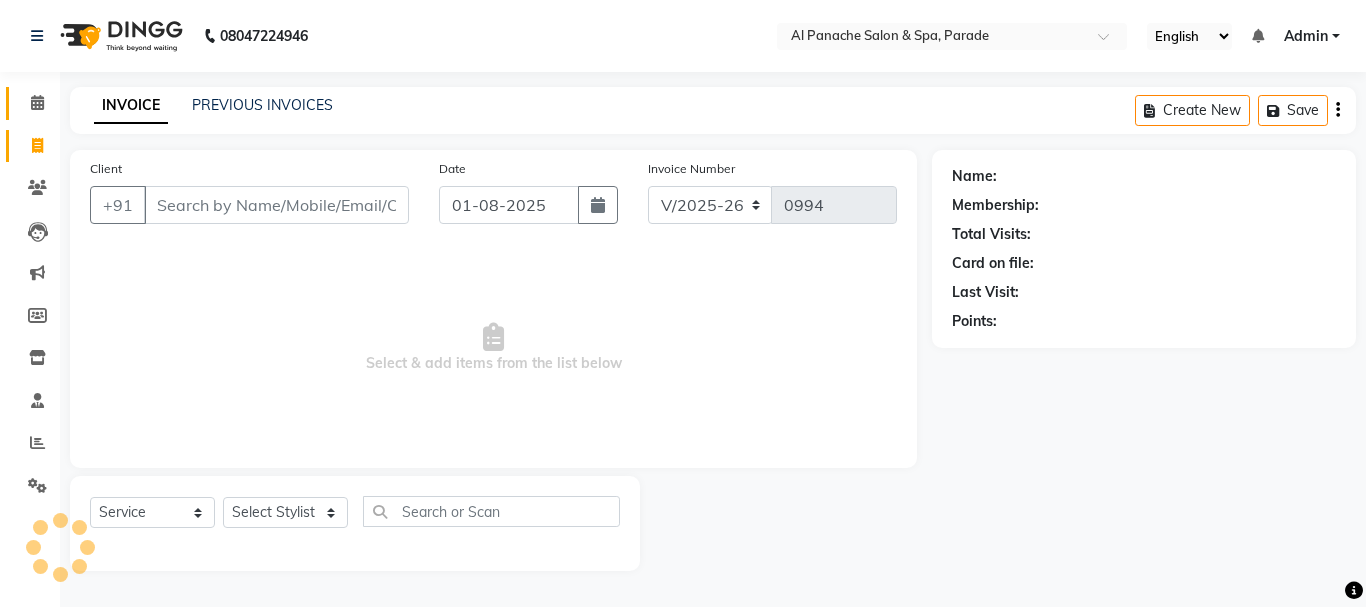 click on "Calendar" 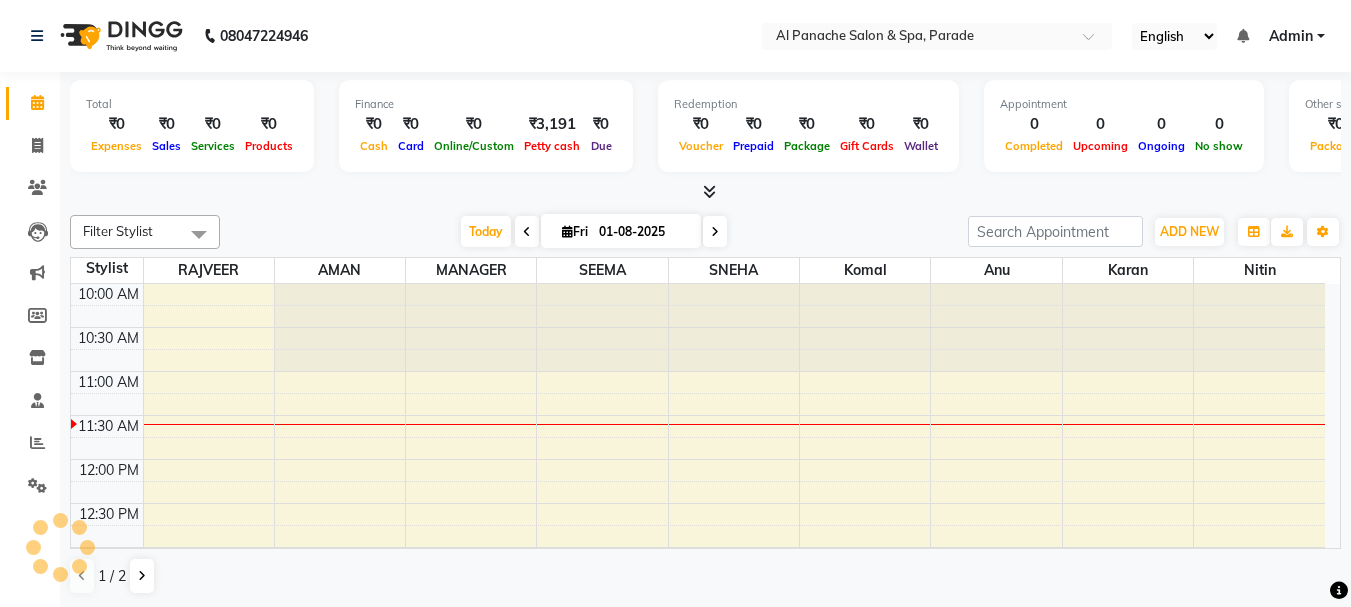scroll, scrollTop: 0, scrollLeft: 0, axis: both 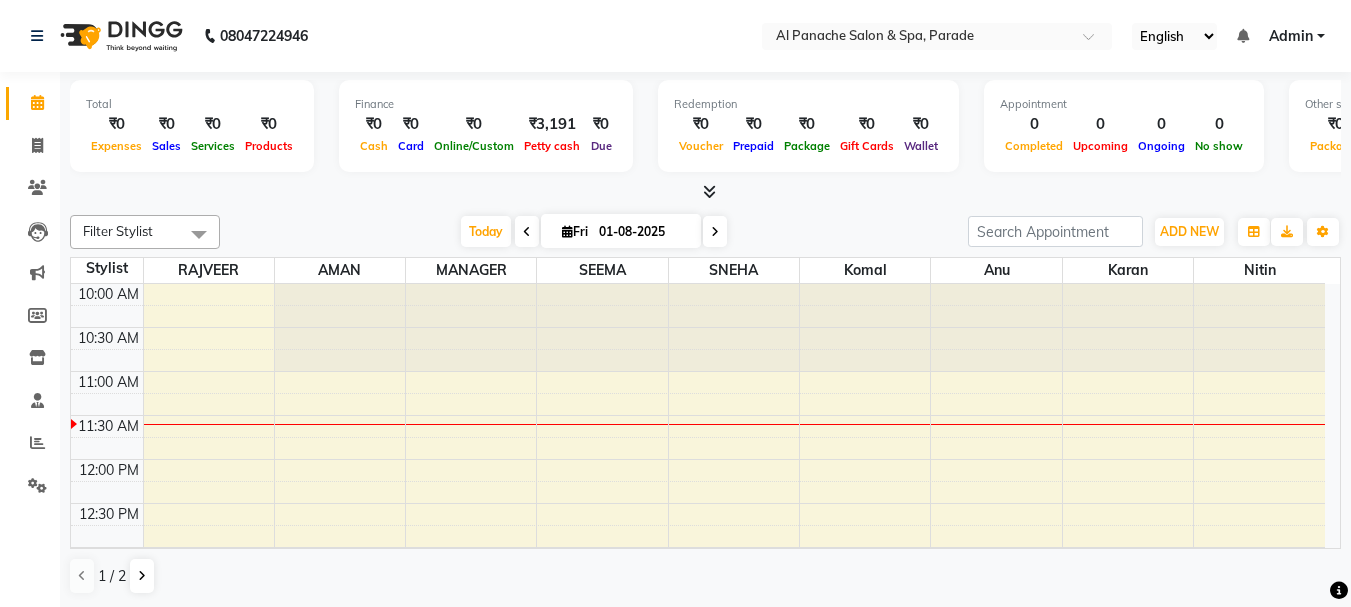 click at bounding box center [709, 191] 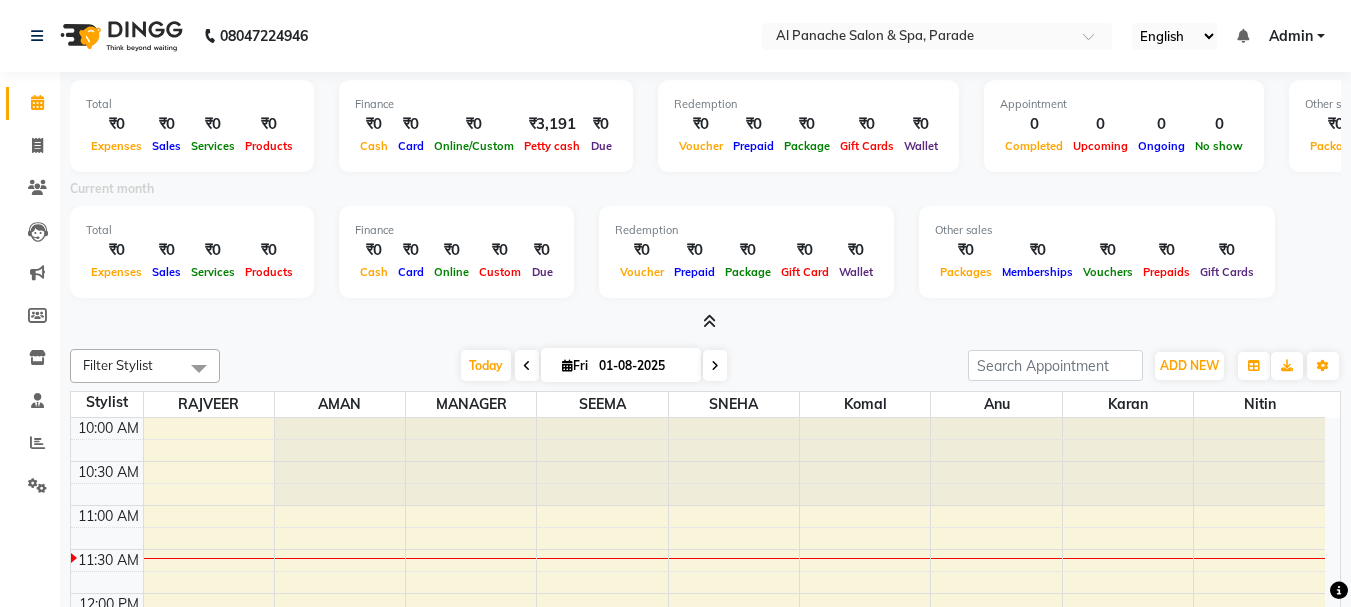 click at bounding box center [709, 321] 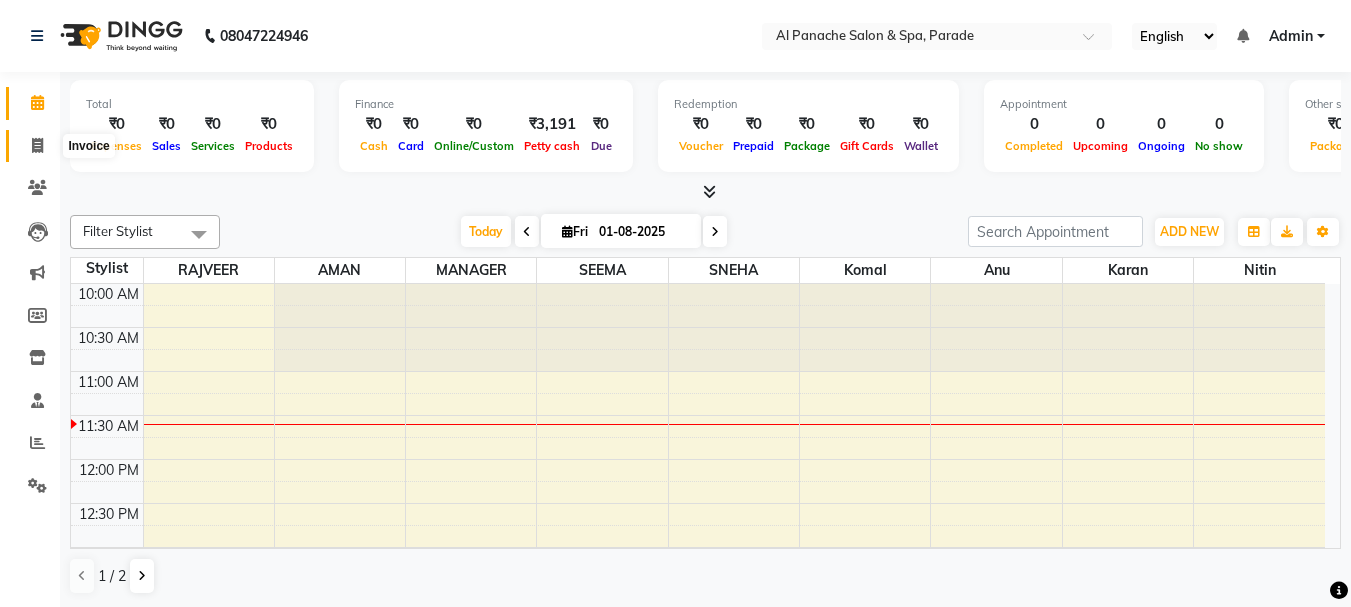 click 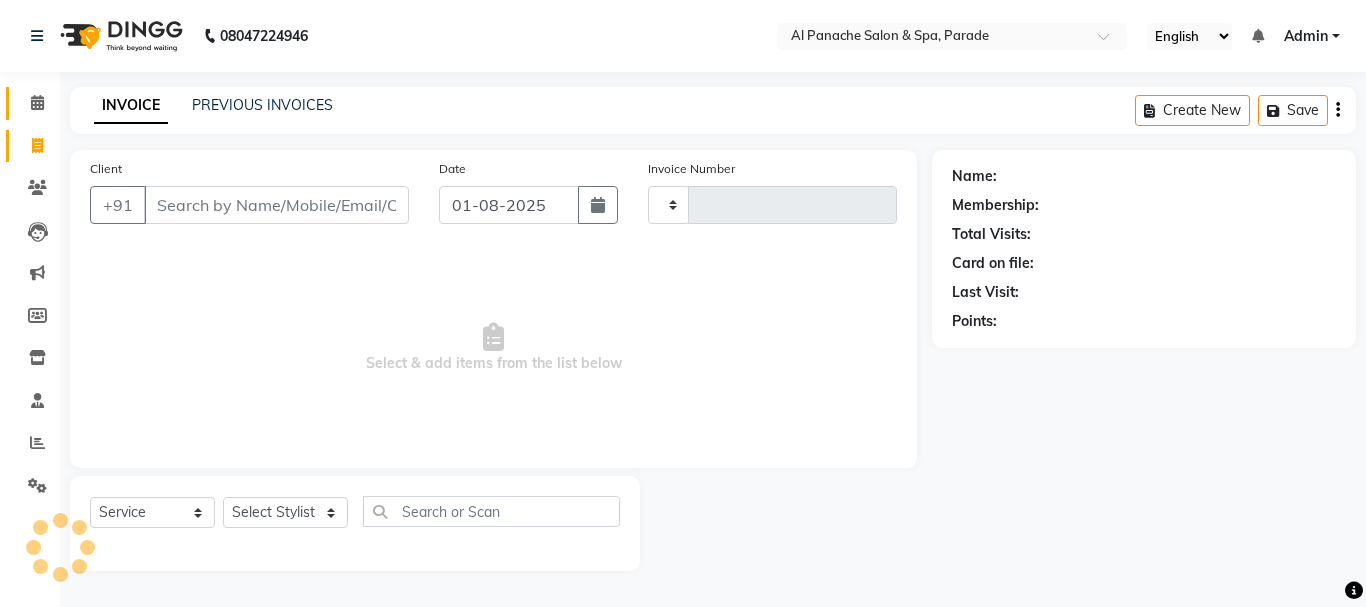 type on "0994" 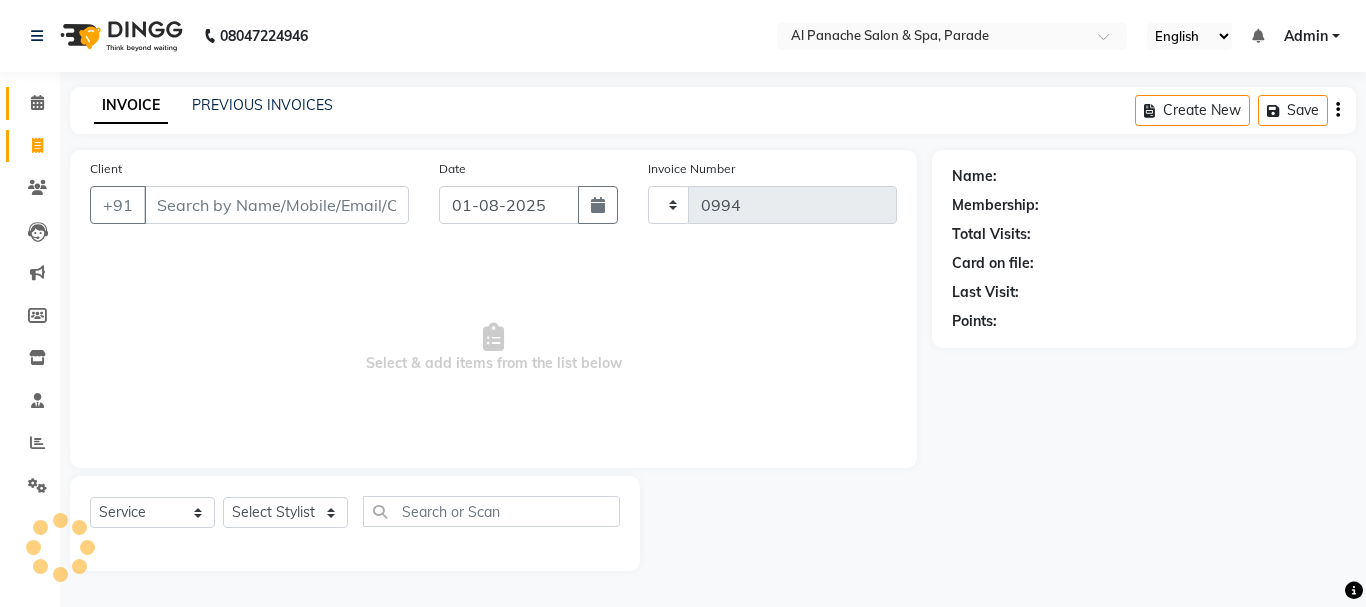 select on "463" 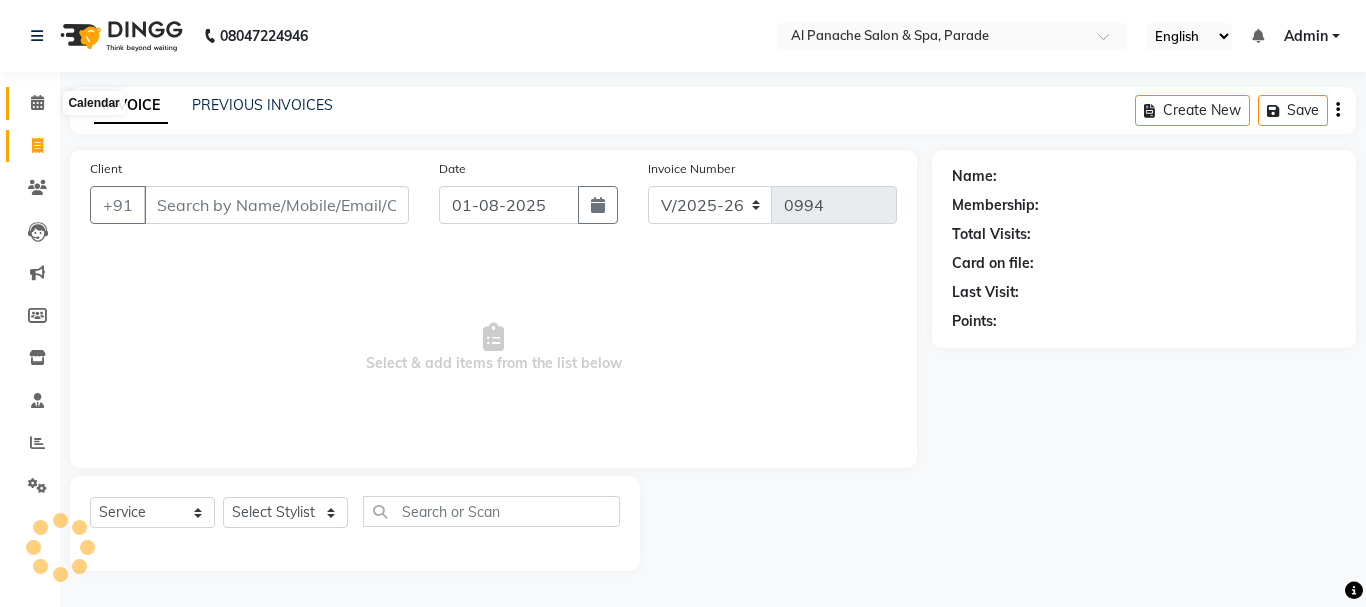 click 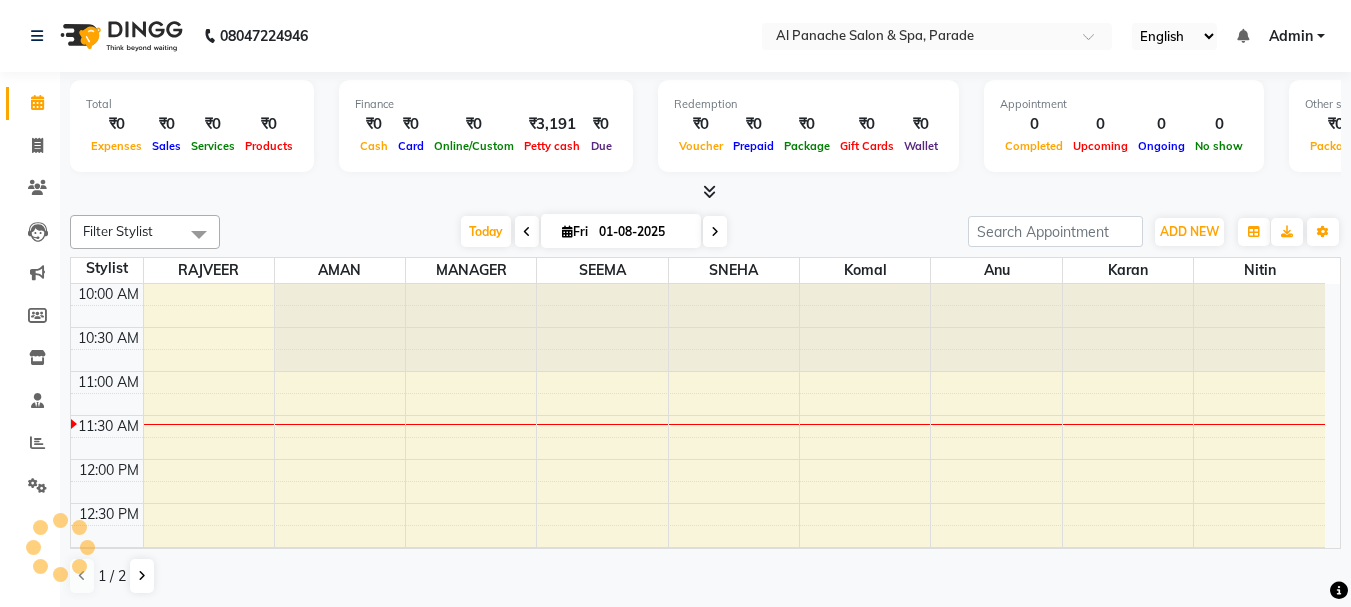 scroll, scrollTop: 0, scrollLeft: 0, axis: both 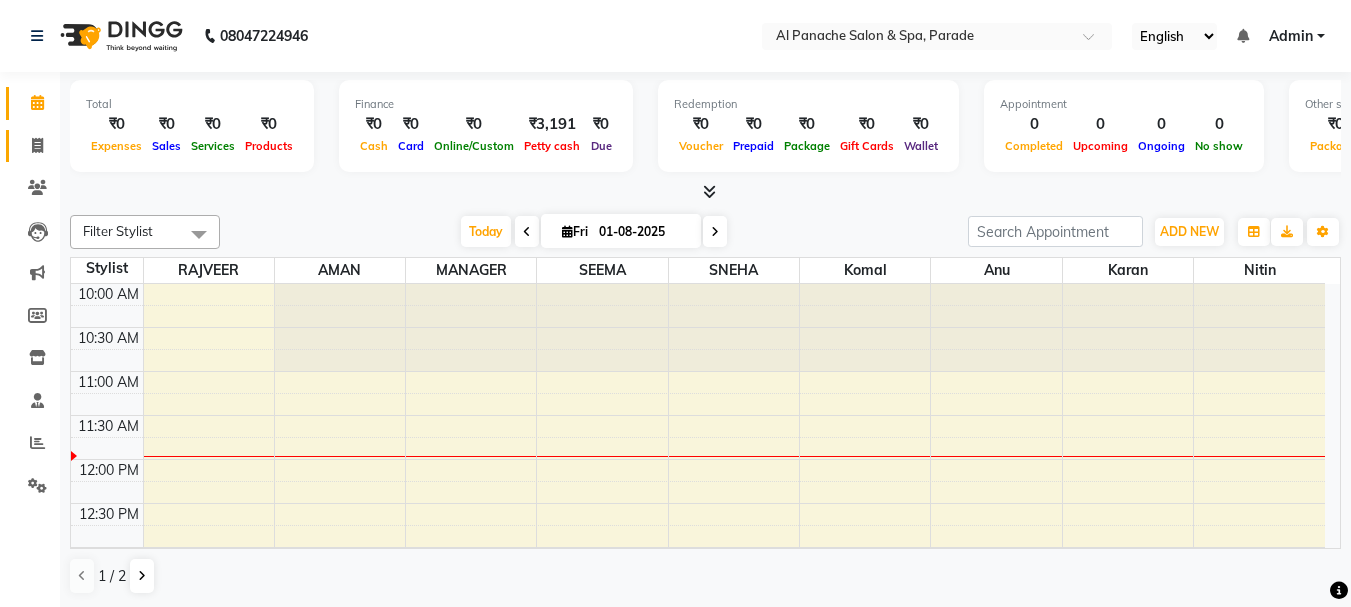 click on "Invoice" 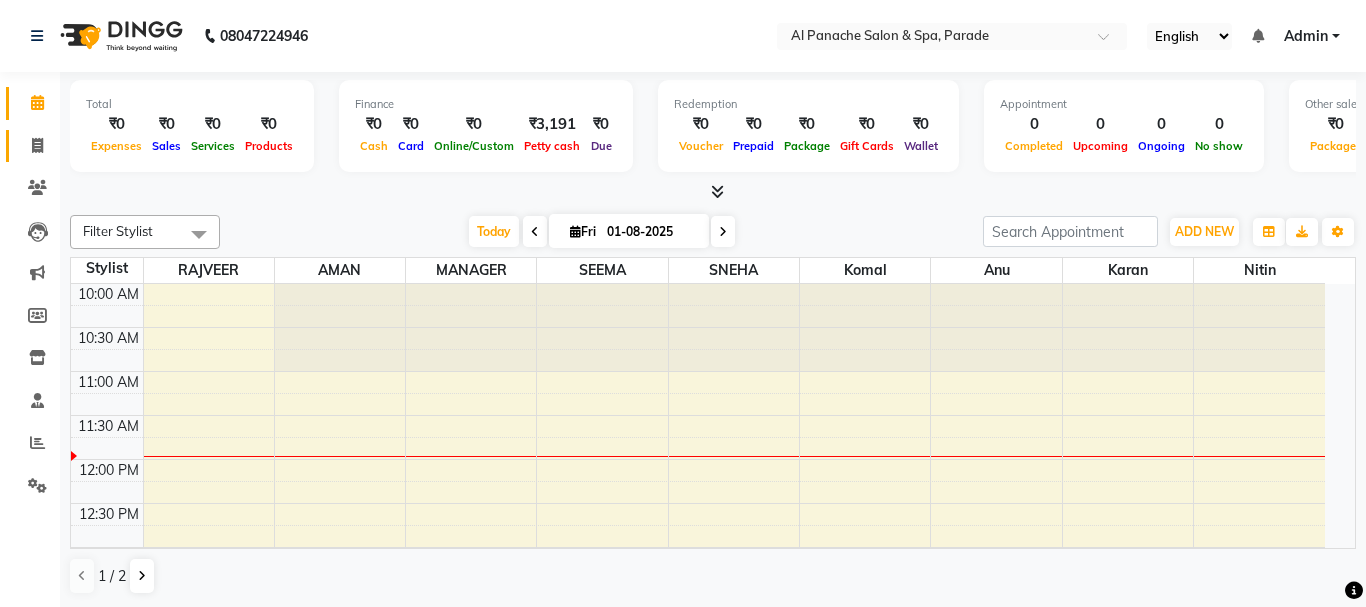 select on "service" 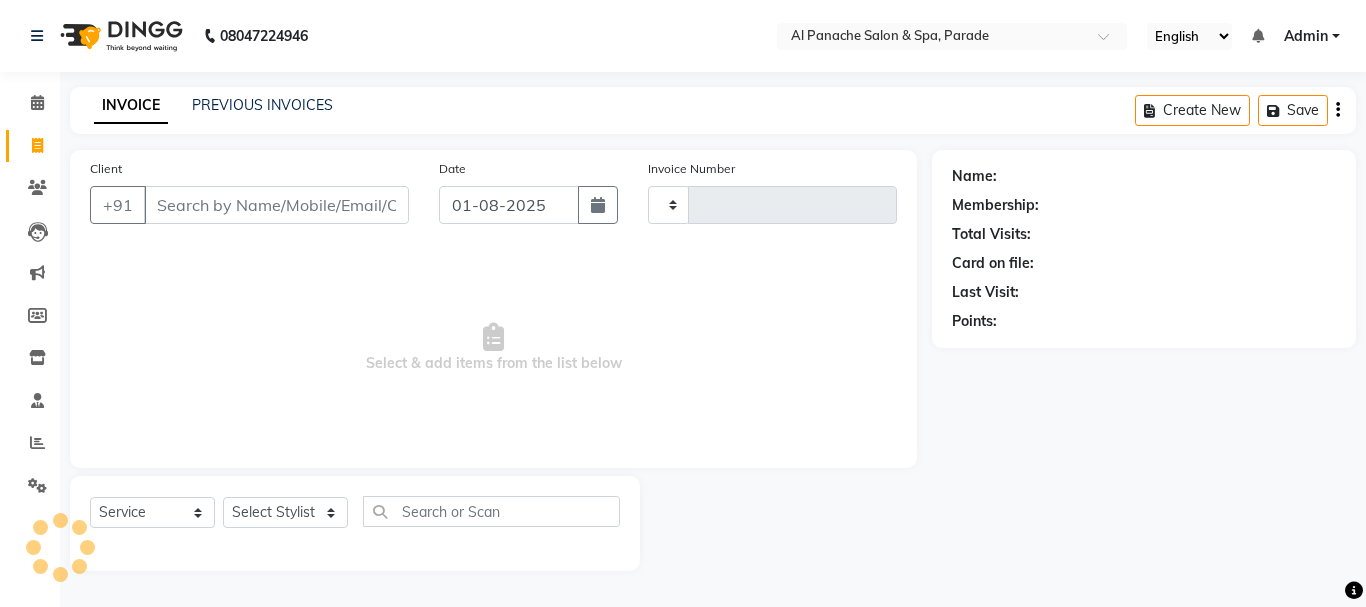 type on "0994" 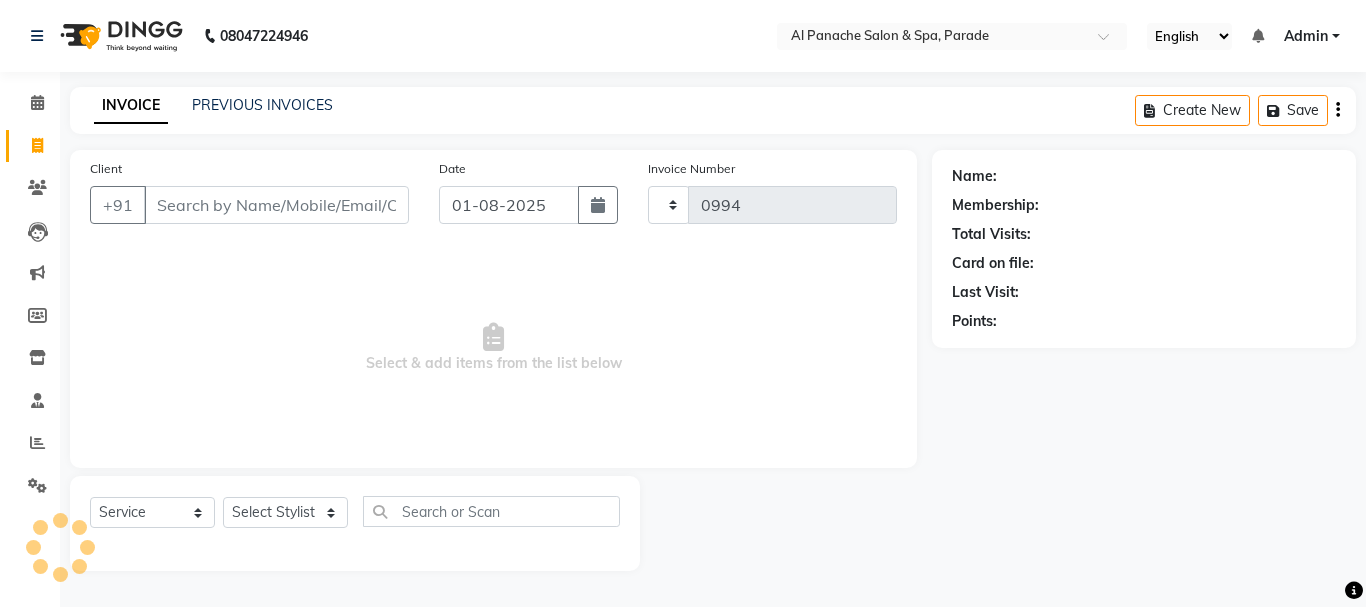 select on "463" 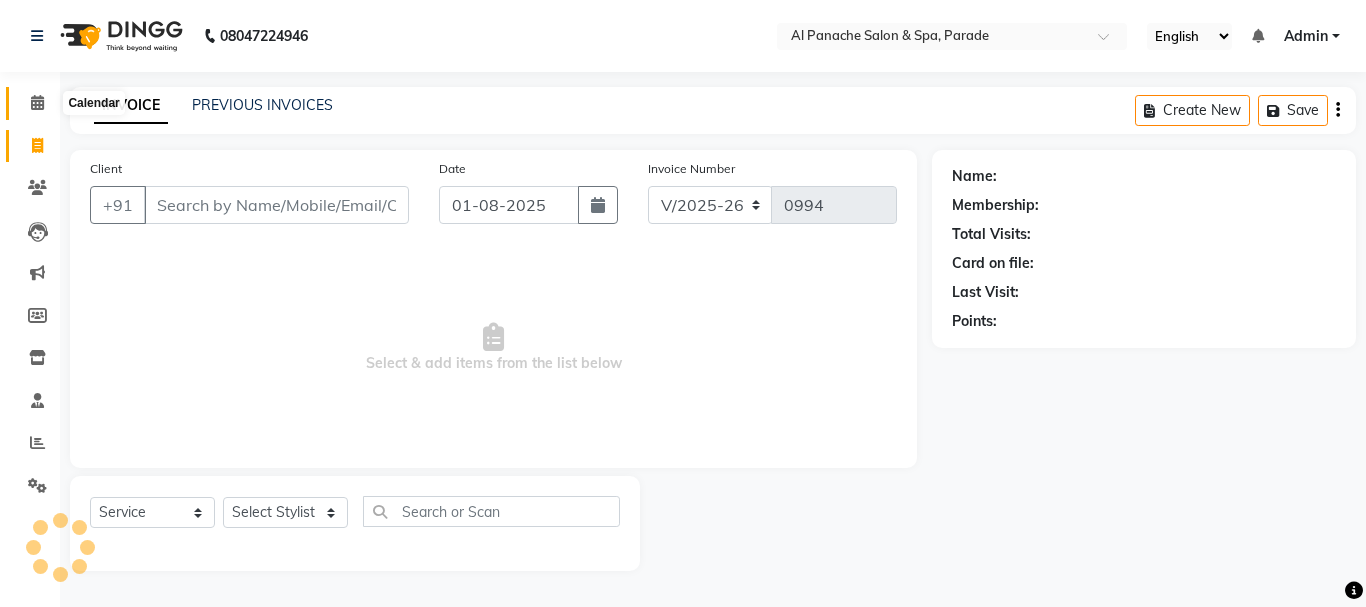 click 